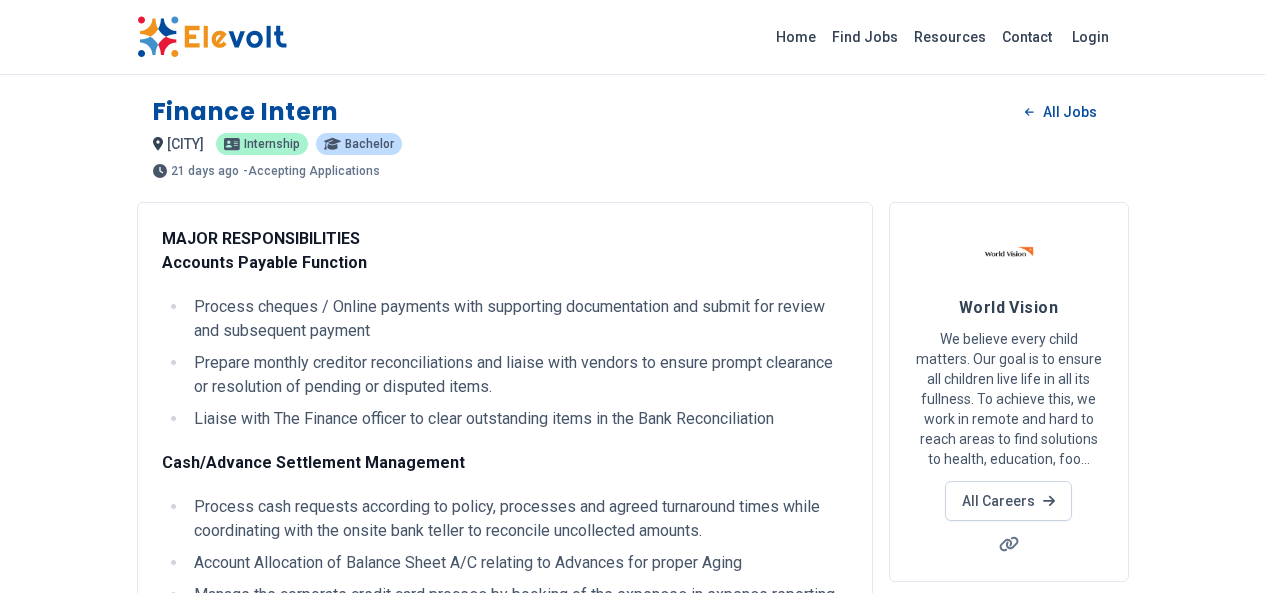 scroll, scrollTop: 934, scrollLeft: 0, axis: vertical 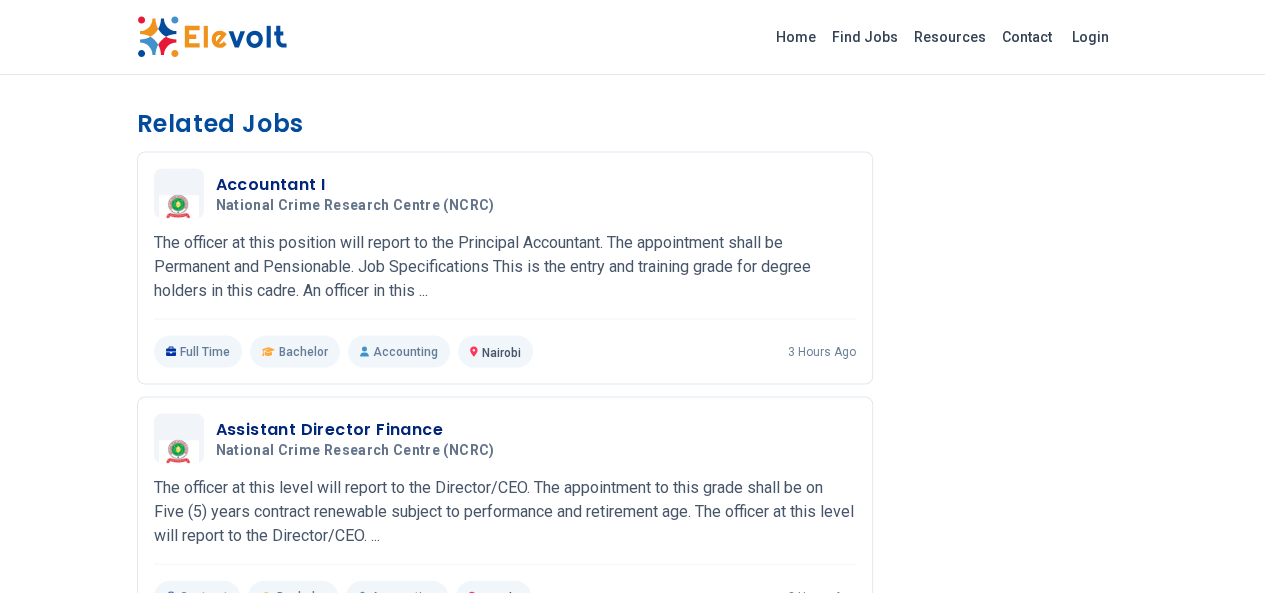 click on "Assistant Director Finance" at bounding box center (359, 429) 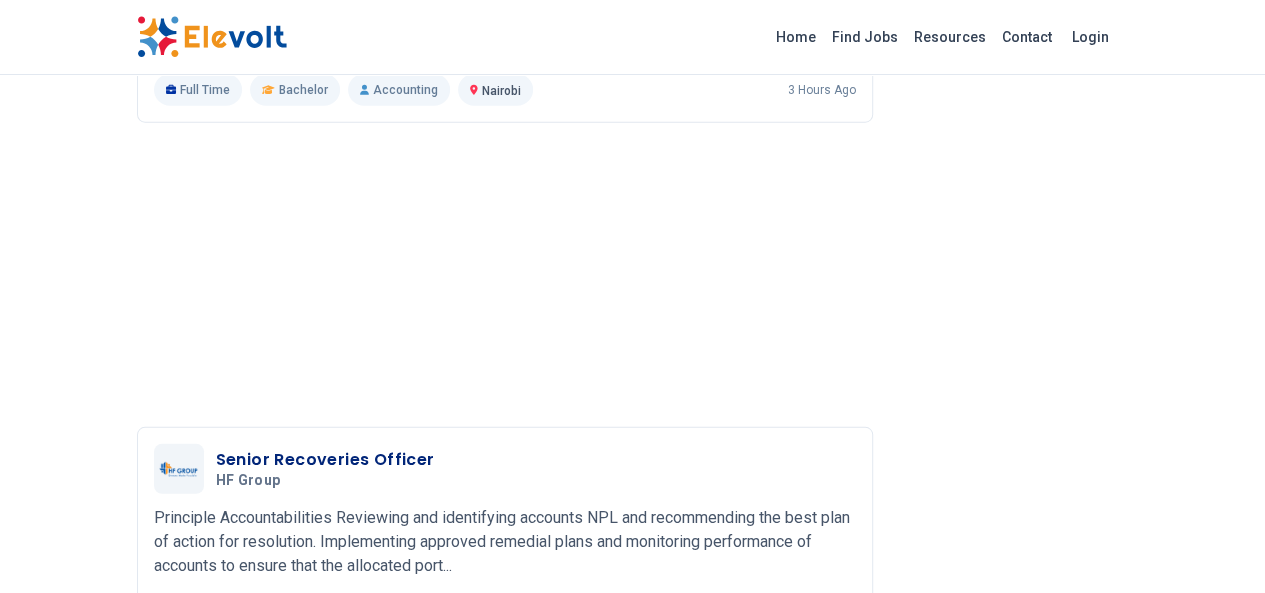 scroll, scrollTop: 2585, scrollLeft: 0, axis: vertical 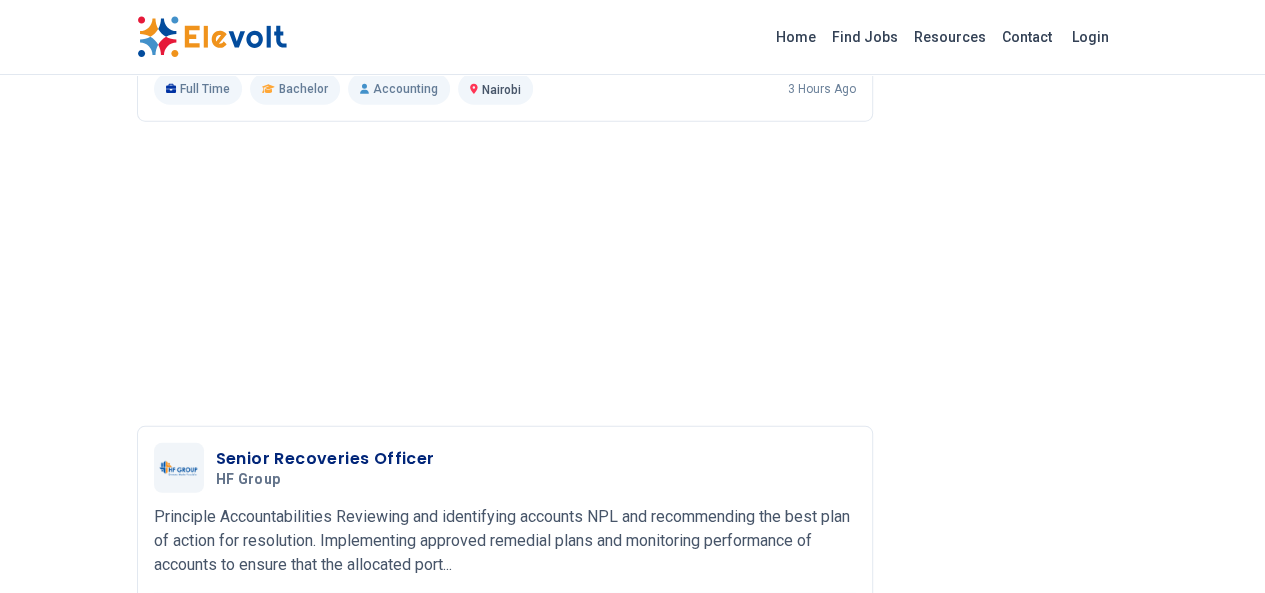 click on "Senior Recoveries Officer" at bounding box center [325, 459] 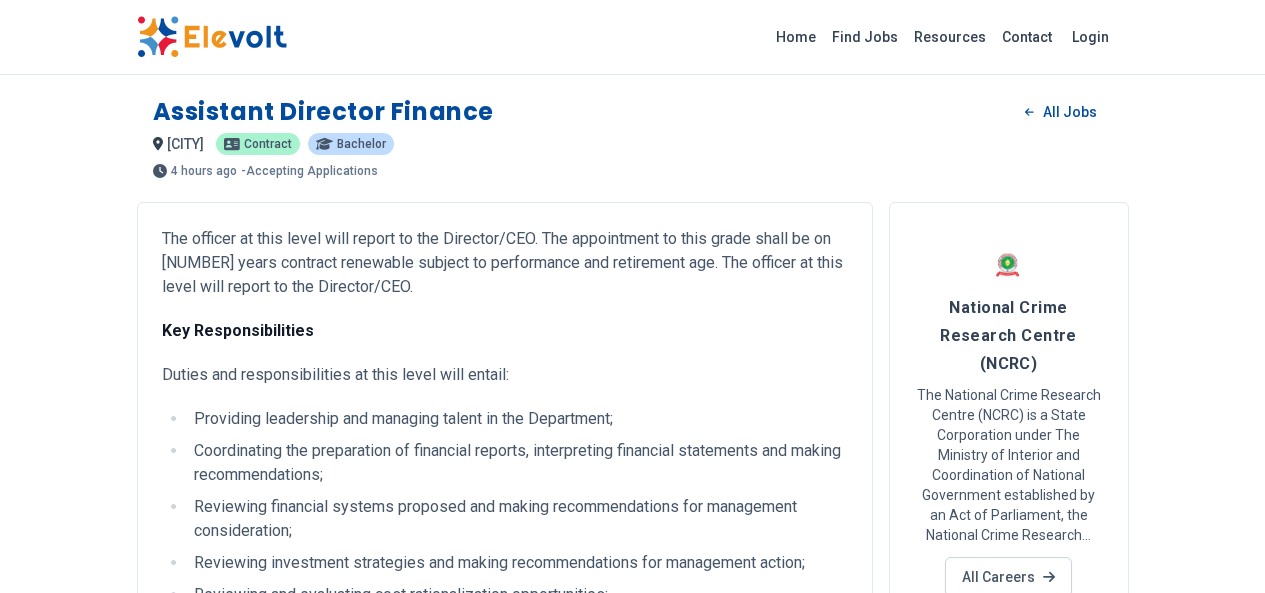 scroll, scrollTop: 0, scrollLeft: 0, axis: both 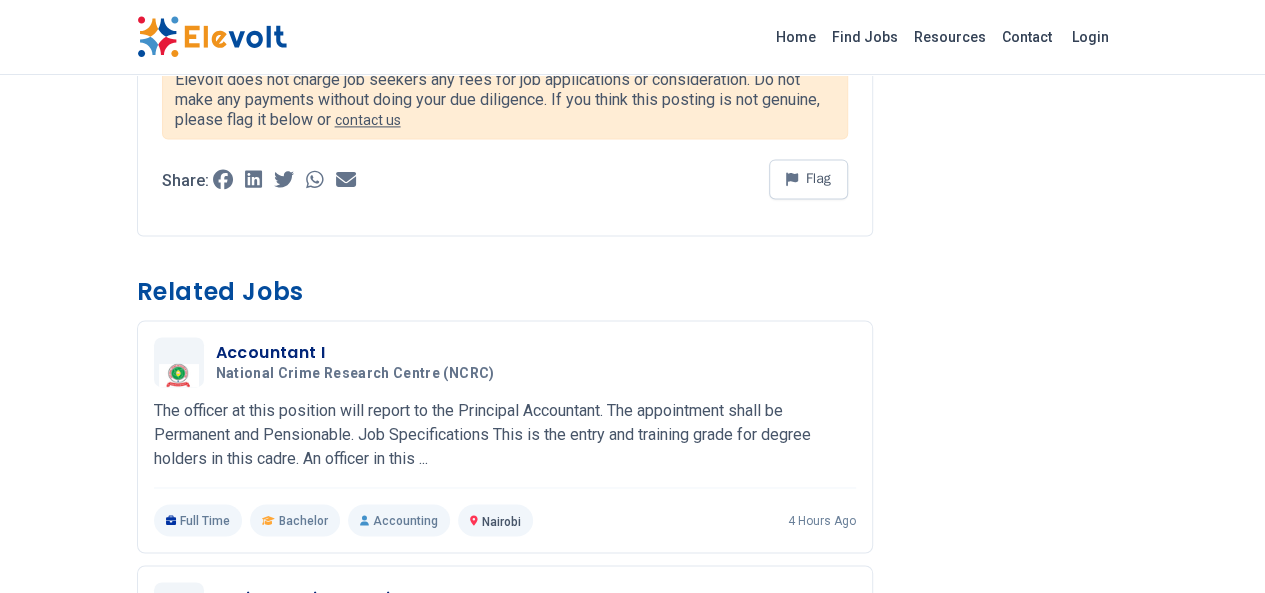 click on "Principle Accountabilities
Reviewing and identifying accounts NPL and recommending the best plan of action for resolution.
Implementing approved remedial plans and monitoring performance of accounts to ensure that the allocated portfolio is rehabilitated.
Ensuring that NPL accounts are rehabilitated and adverse risk classification is reduced.
Conducting customer call visits to access business performance for SMEs and Corporate clients and filing call visit reports for management use.
Ensure accurate Recoveries Progress Reports (CPR) that is detailed on assigned portfolio are generated and reviewed per prescribed frequency.
Reduction of monthly loan provisioning amounts from current average as prescribed.
Coordinating with external service providers e.g. brokers, auctioneers, valuers and insurance companies on the recovery process for assigned accounts where applicable as per TAT.
Receiving, reviewing and filing all loan related documents for continuous usage and access." at bounding box center (505, 193) 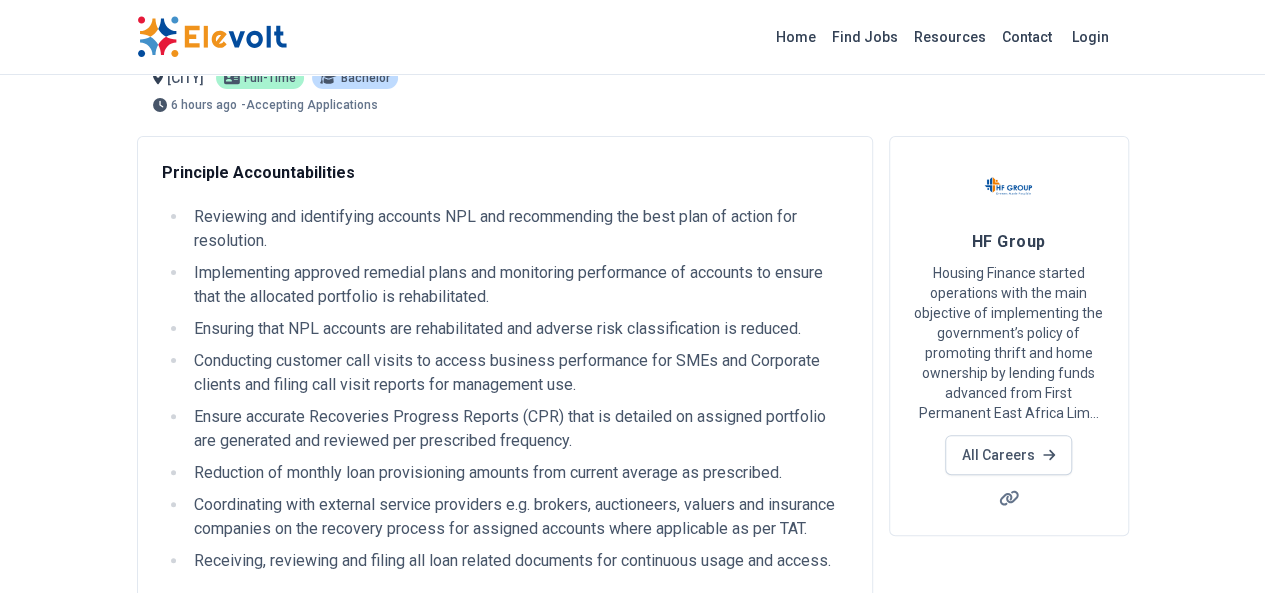 scroll, scrollTop: 0, scrollLeft: 0, axis: both 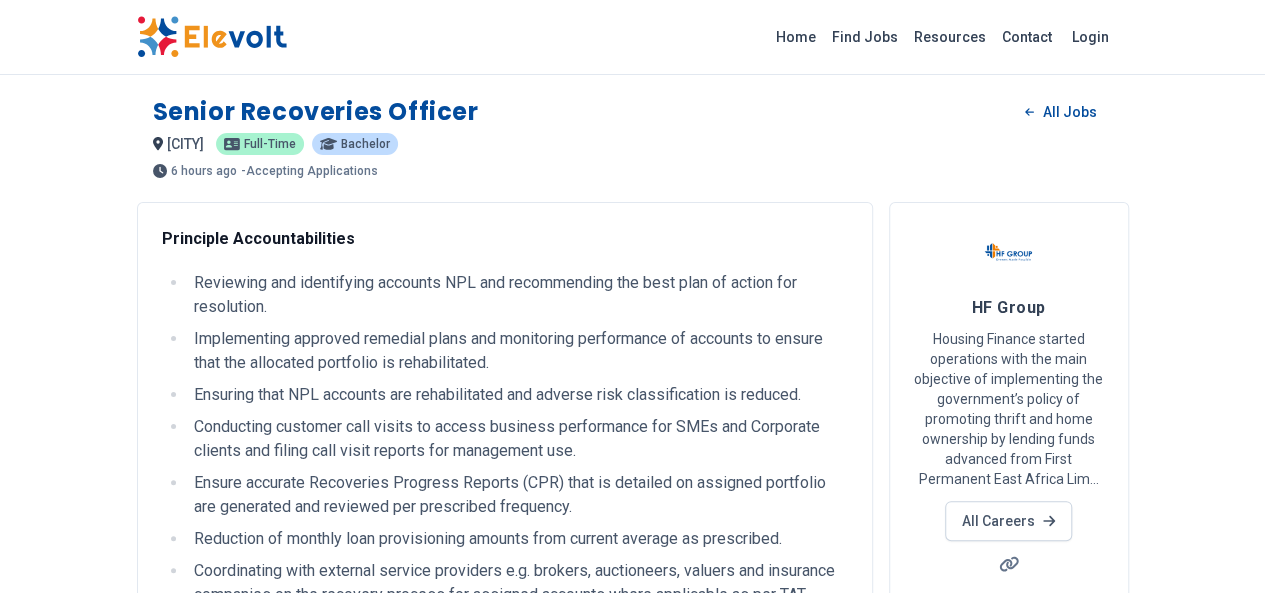 click on "Home" at bounding box center (796, 37) 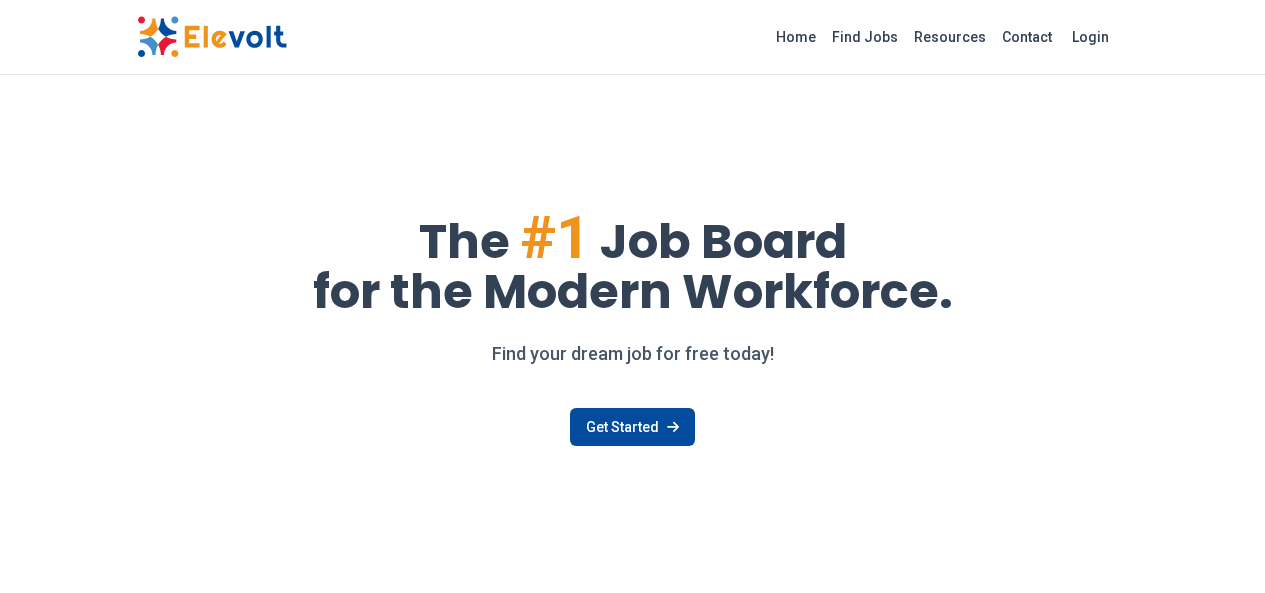click on "The   #1   Job Board  for the Modern Workforce. Find your dream job for free today! Get Started" at bounding box center (633, 367) 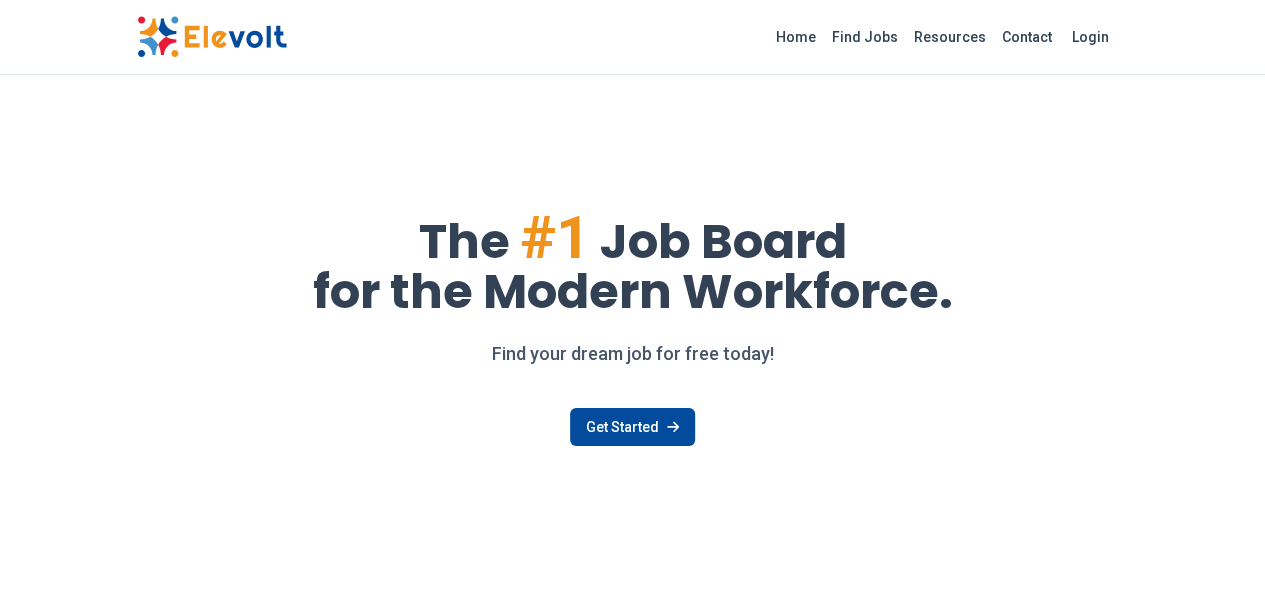 scroll, scrollTop: 0, scrollLeft: 0, axis: both 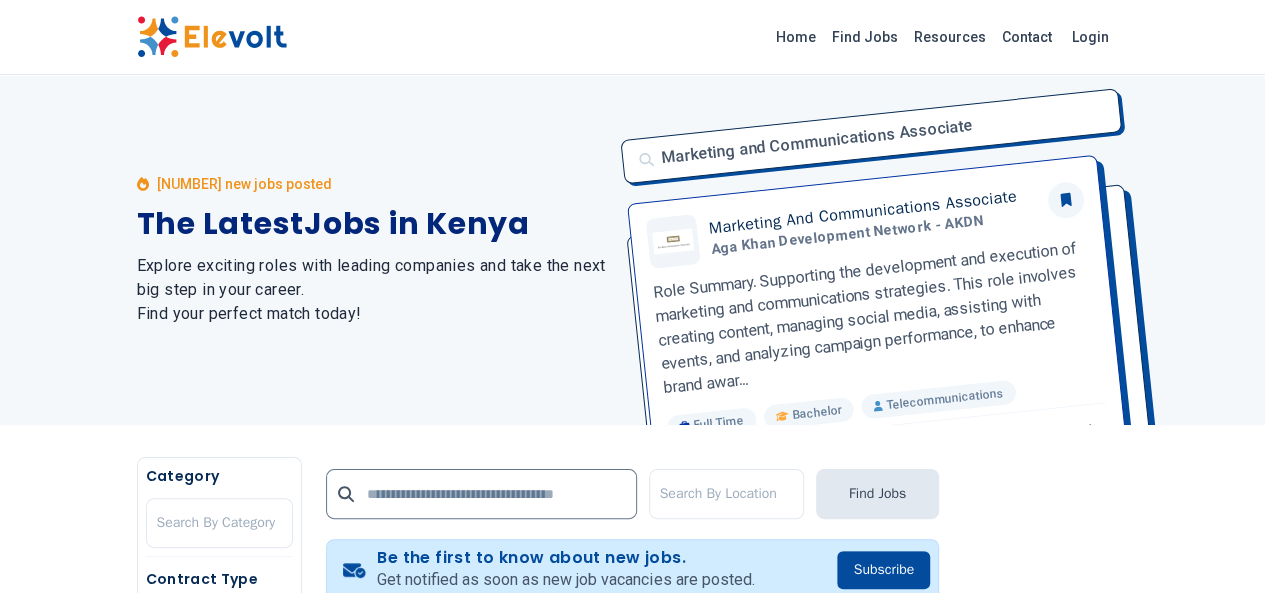 click on "620 new jobs posted The Latest   Jobs in   Kenya Explore exciting roles with leading companies and take the next big step in your career.  Find your perfect match today!" at bounding box center (373, 250) 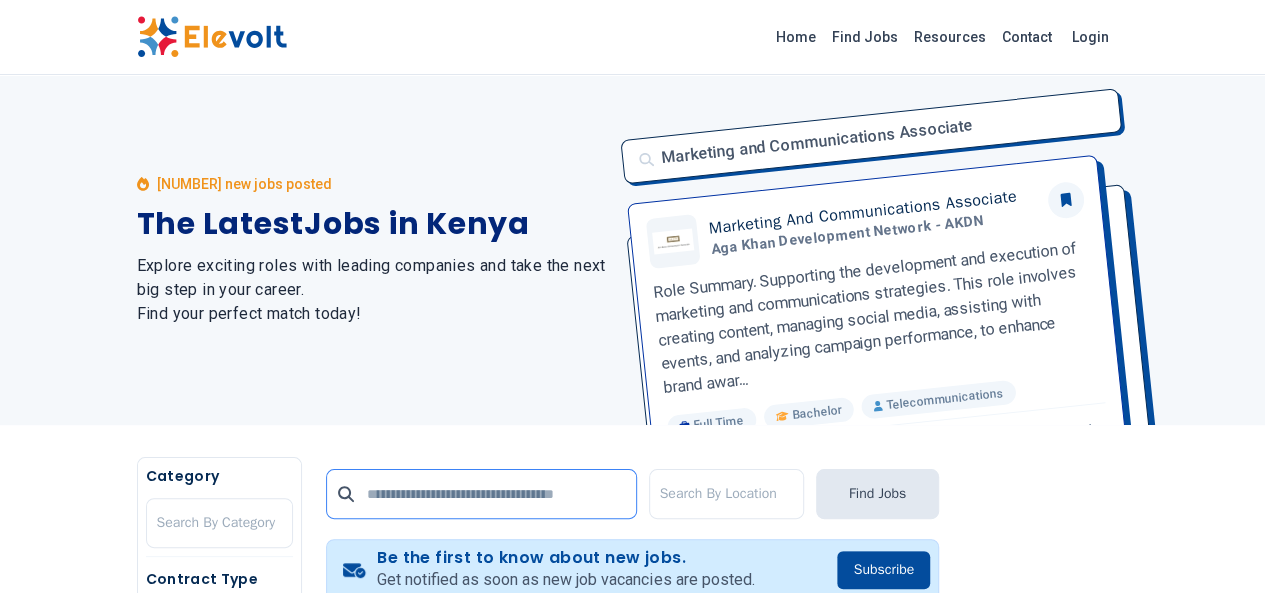 click at bounding box center (481, 494) 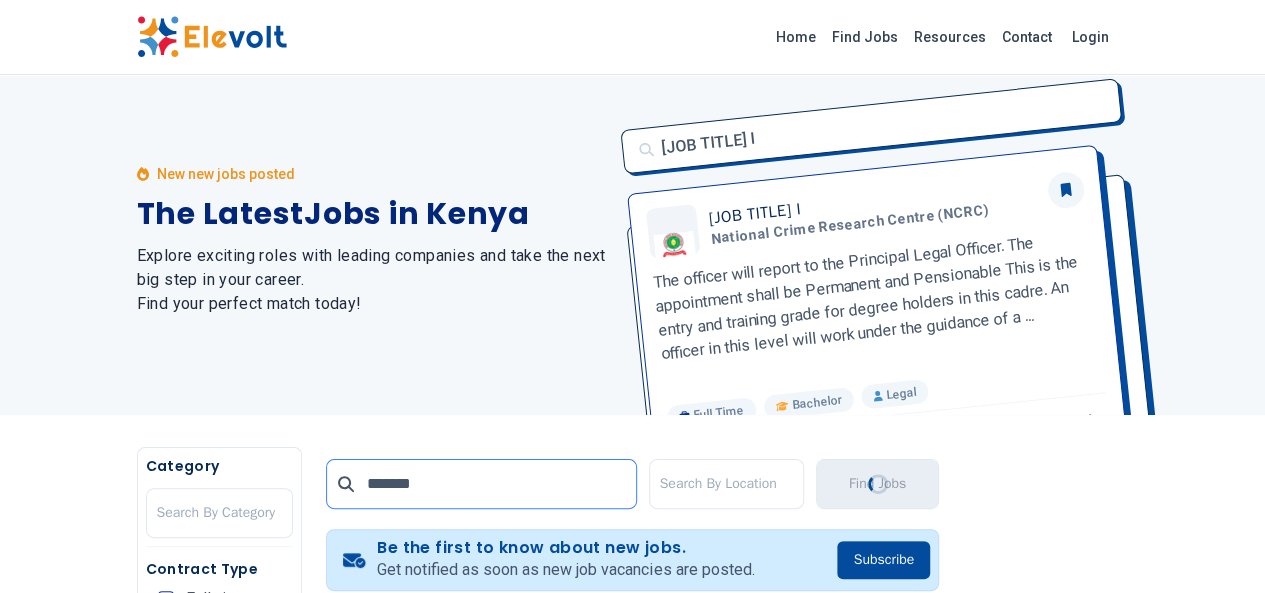 scroll, scrollTop: 16, scrollLeft: 0, axis: vertical 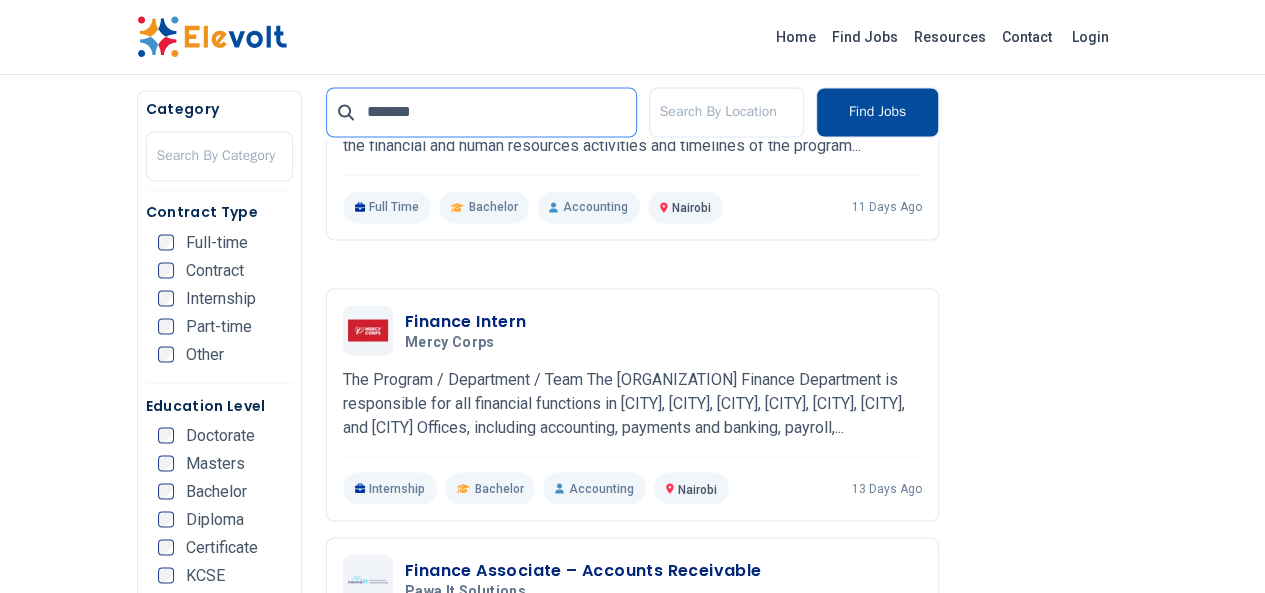 type on "*******" 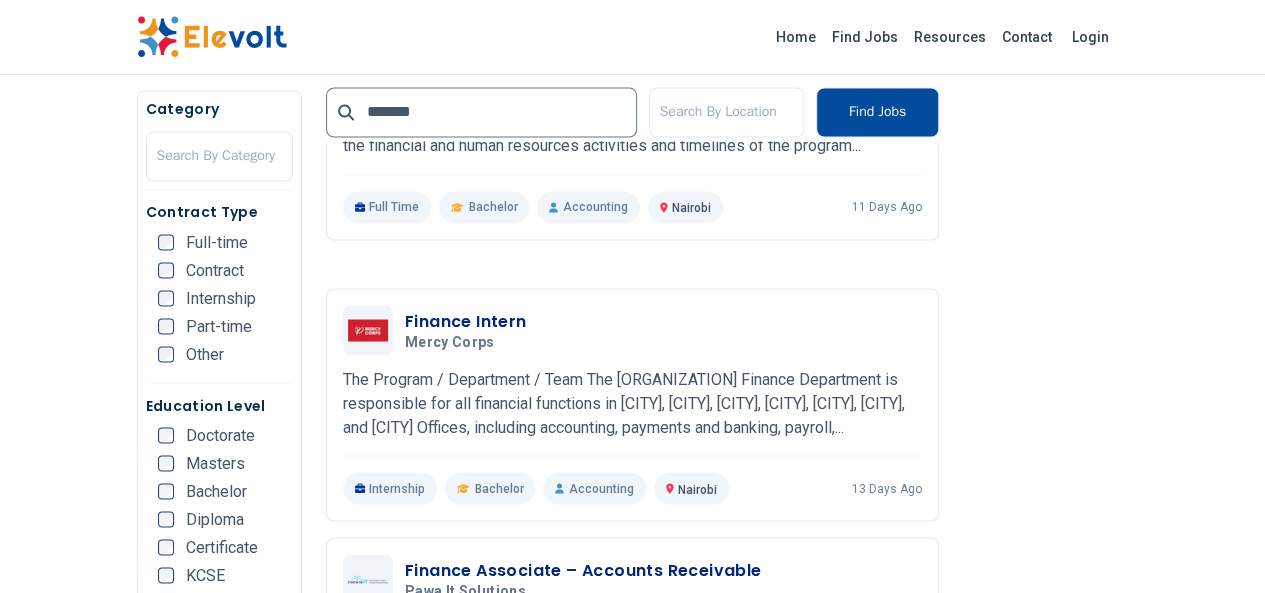 click on "Finance Intern" at bounding box center (466, 321) 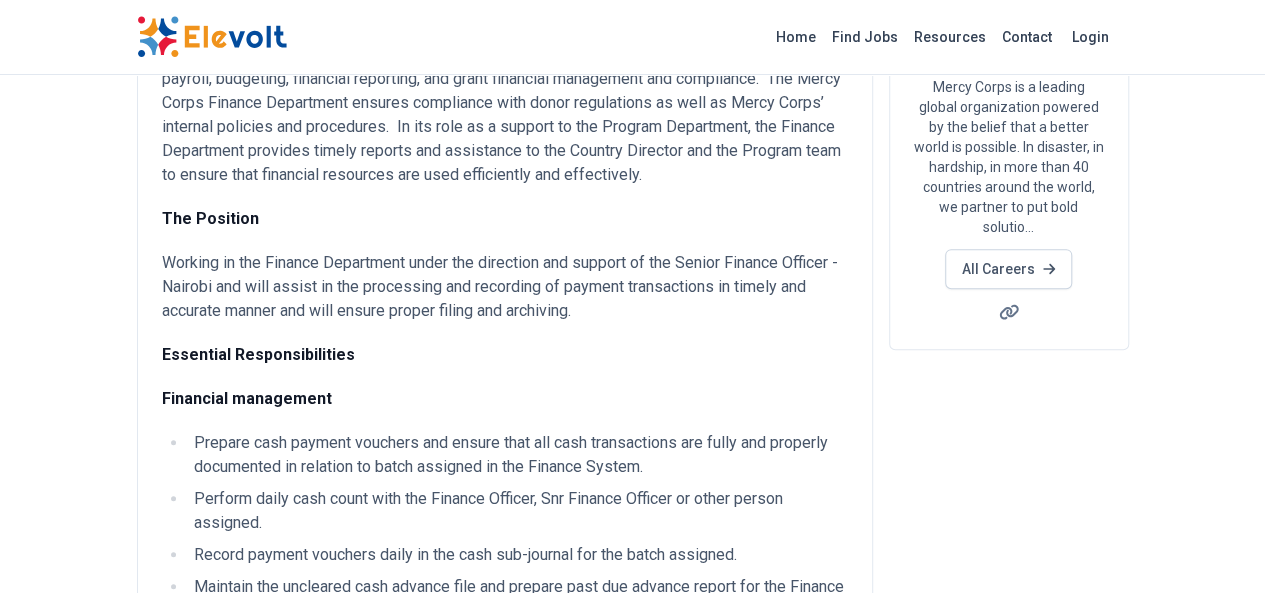 scroll, scrollTop: 560, scrollLeft: 0, axis: vertical 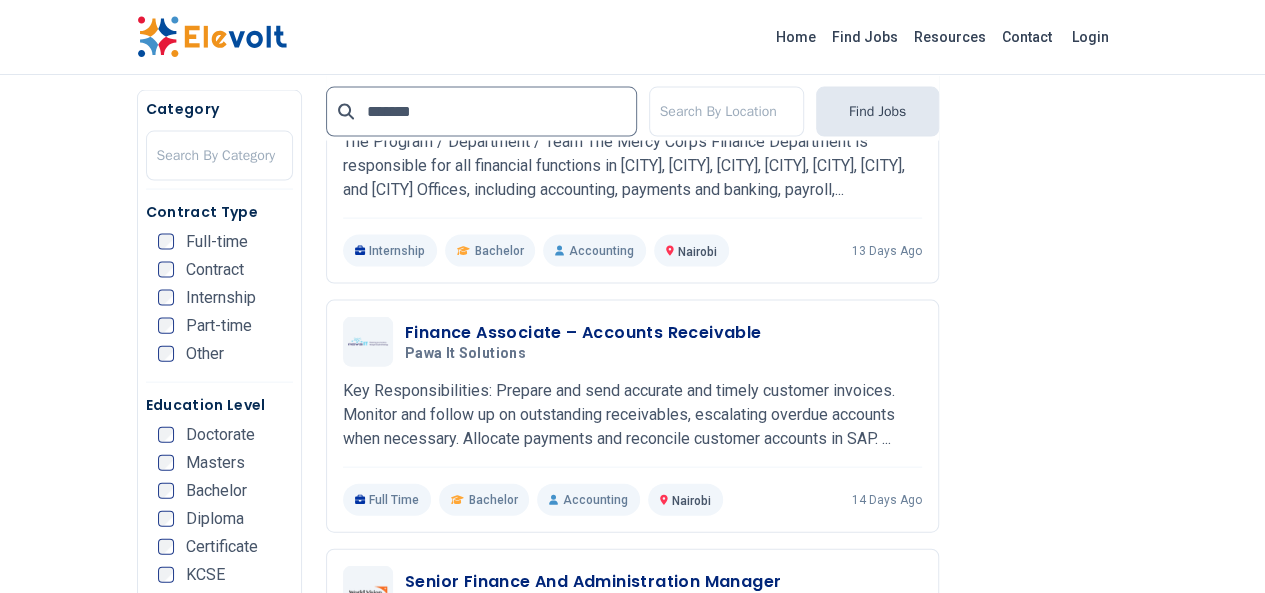 click on "Finance Associate – Accounts Receivable" at bounding box center (583, 333) 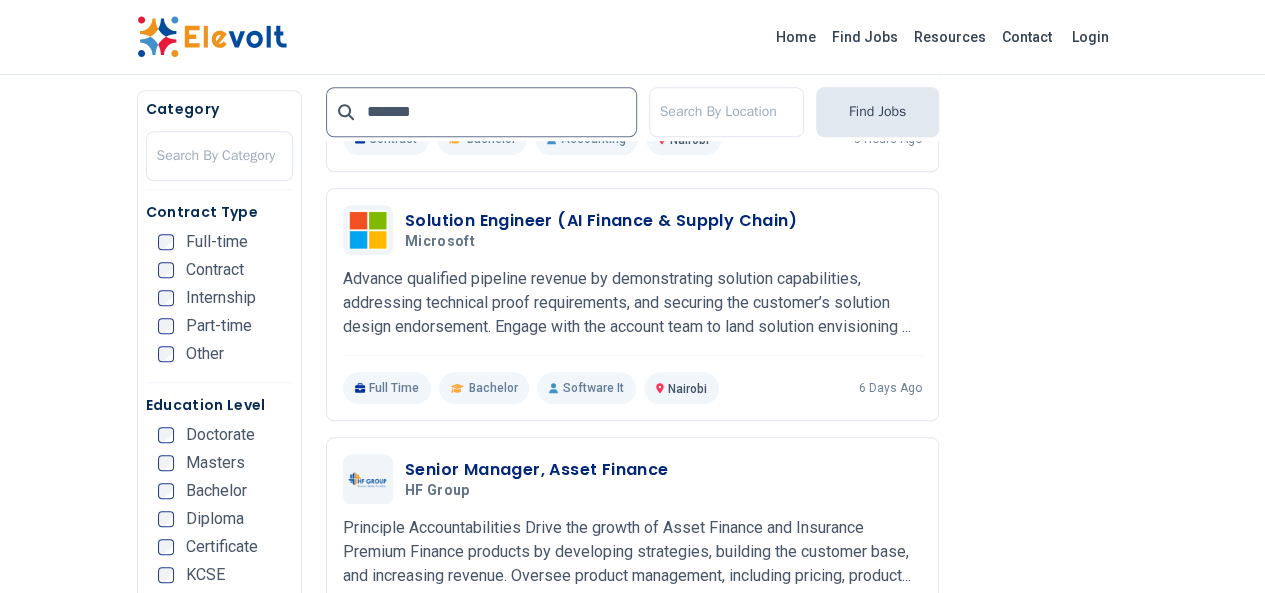 scroll, scrollTop: 727, scrollLeft: 0, axis: vertical 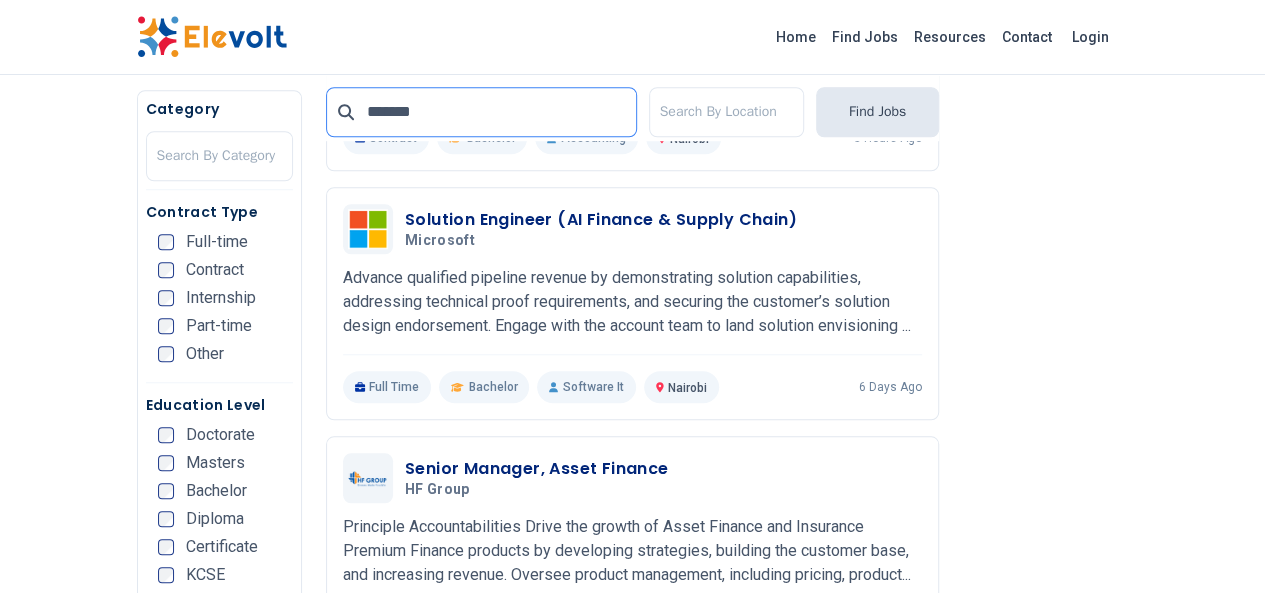 click on "*******" at bounding box center (481, 112) 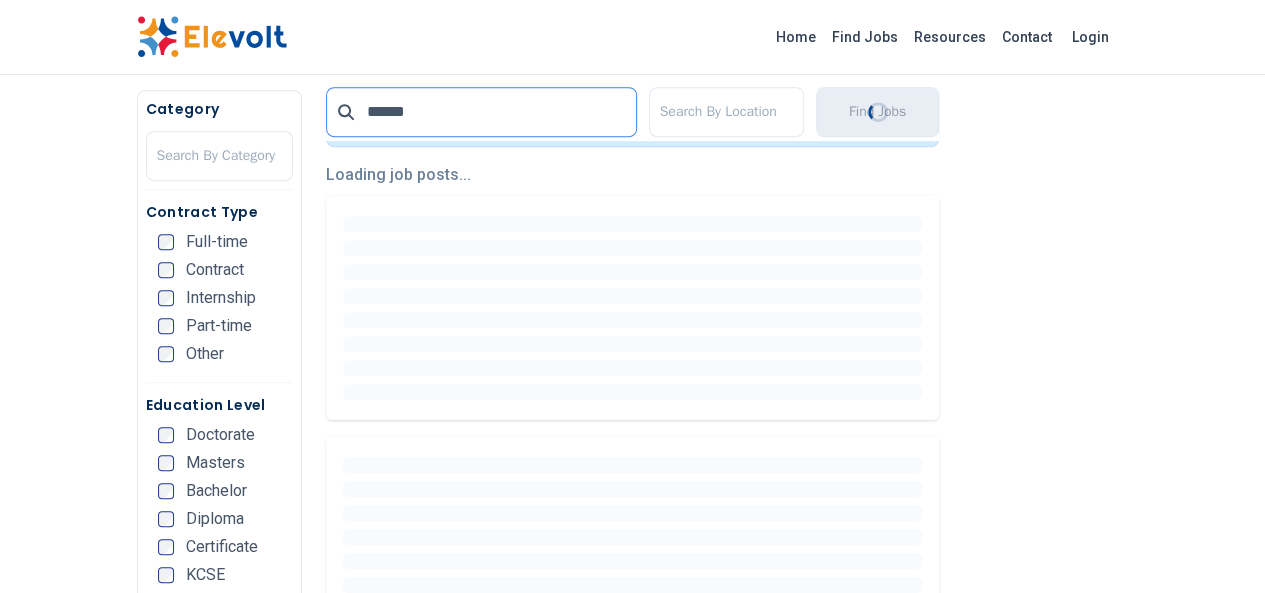 scroll, scrollTop: 177, scrollLeft: 0, axis: vertical 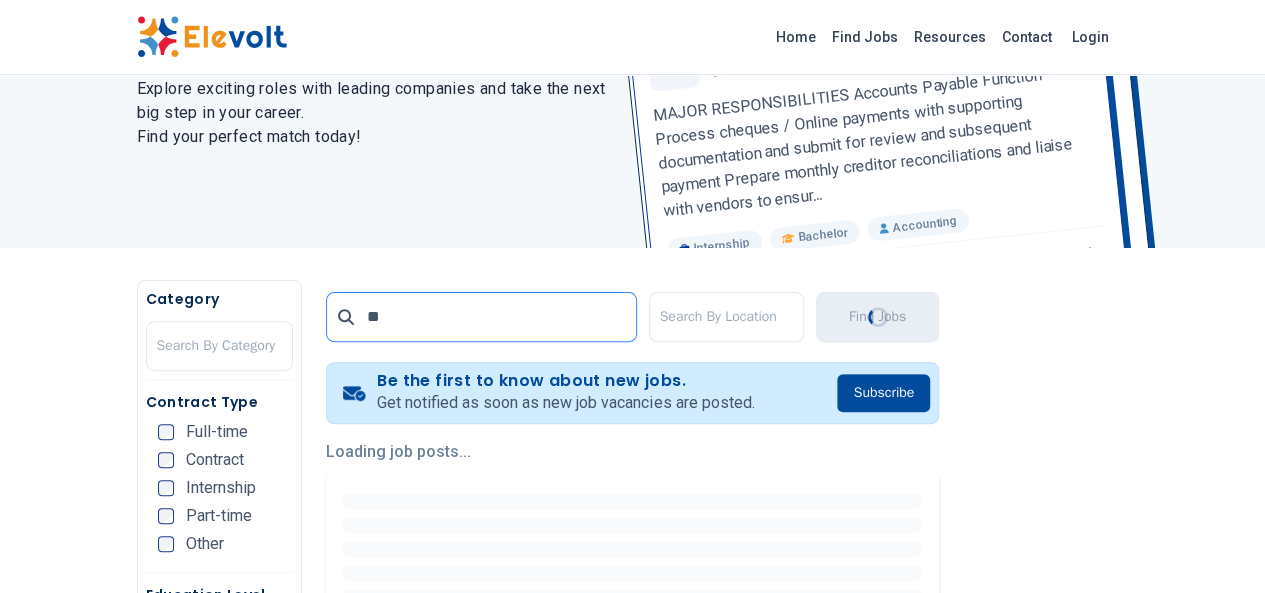 type on "*" 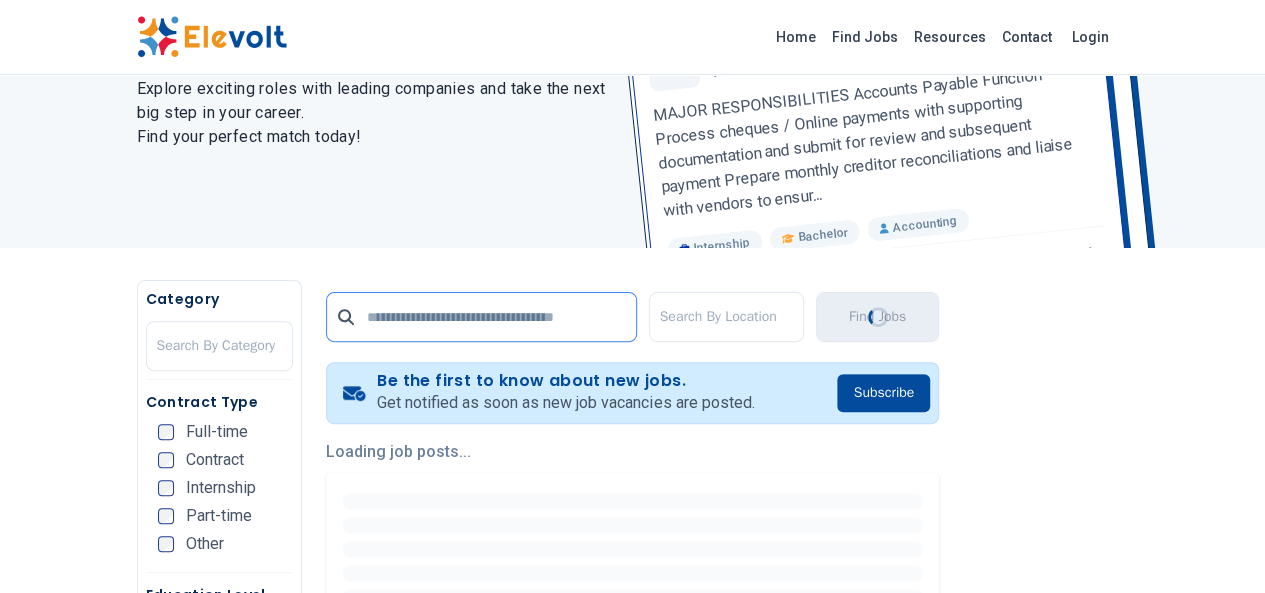 scroll, scrollTop: 0, scrollLeft: 0, axis: both 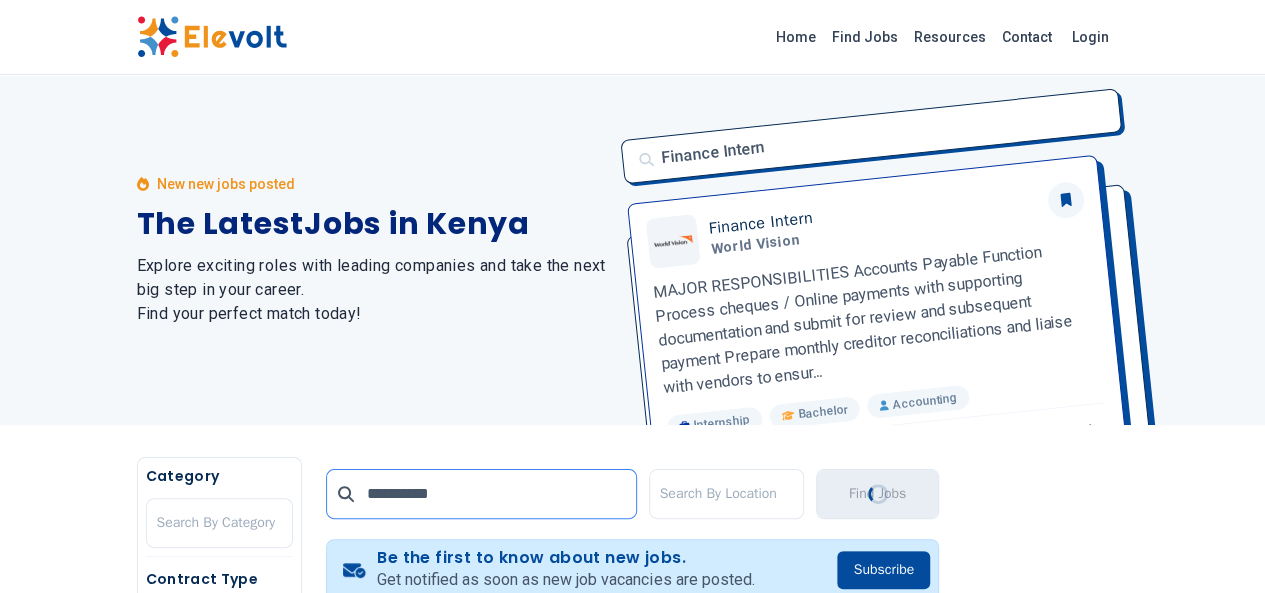type on "**********" 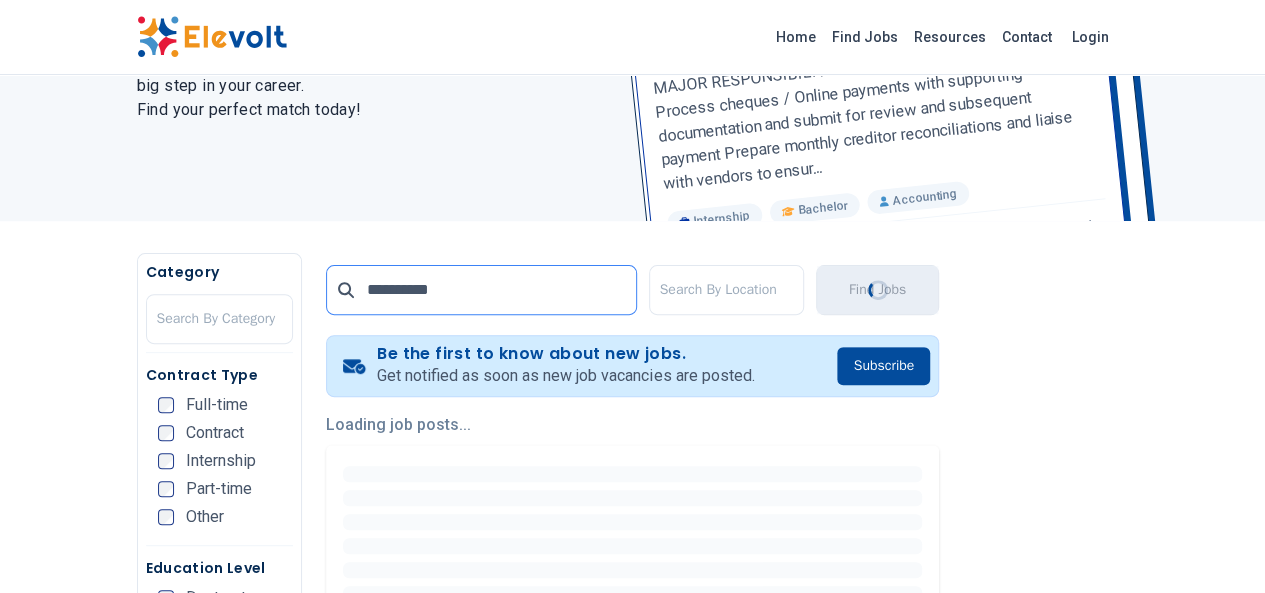 scroll, scrollTop: 210, scrollLeft: 0, axis: vertical 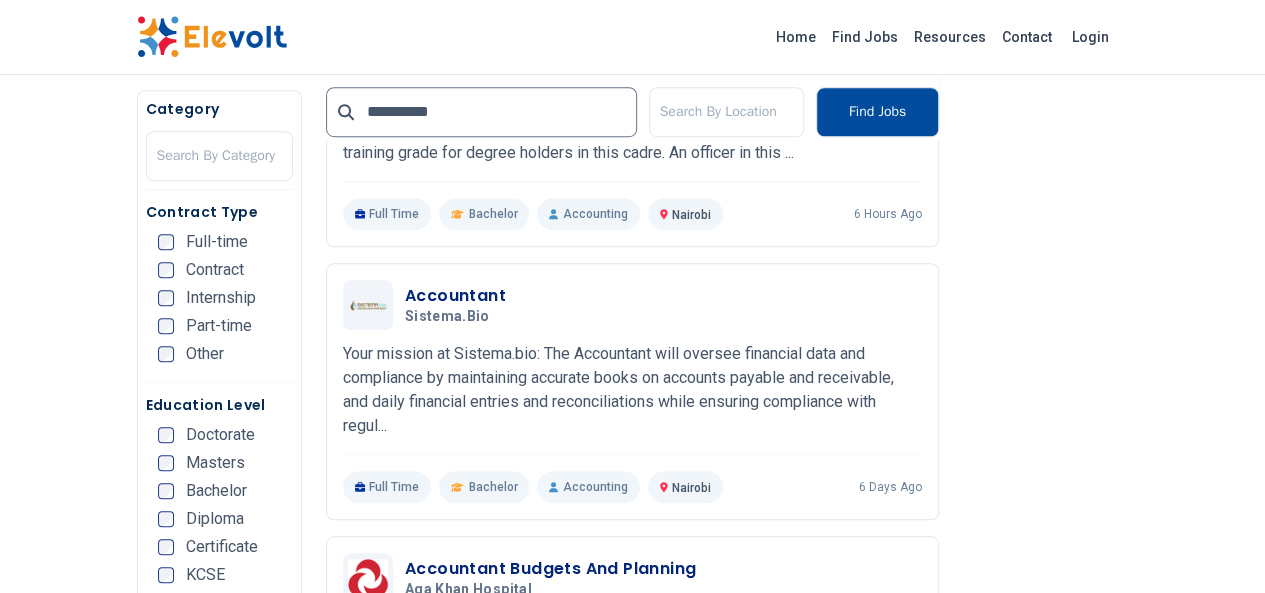 click on "Accountant" at bounding box center [455, 296] 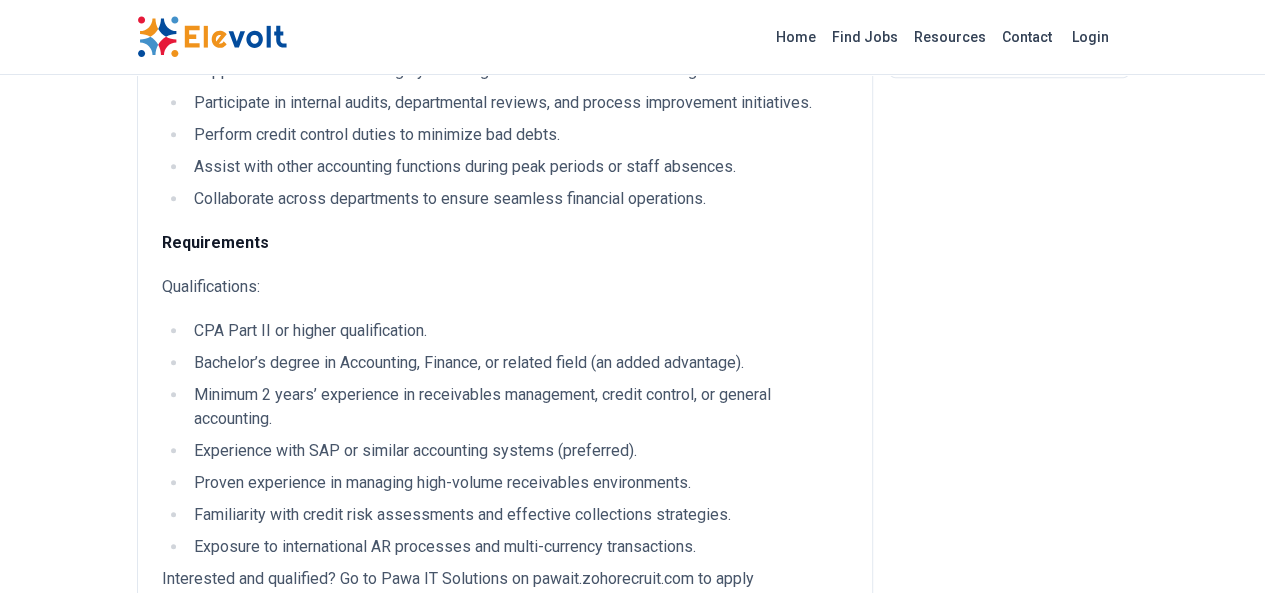 scroll, scrollTop: 524, scrollLeft: 0, axis: vertical 